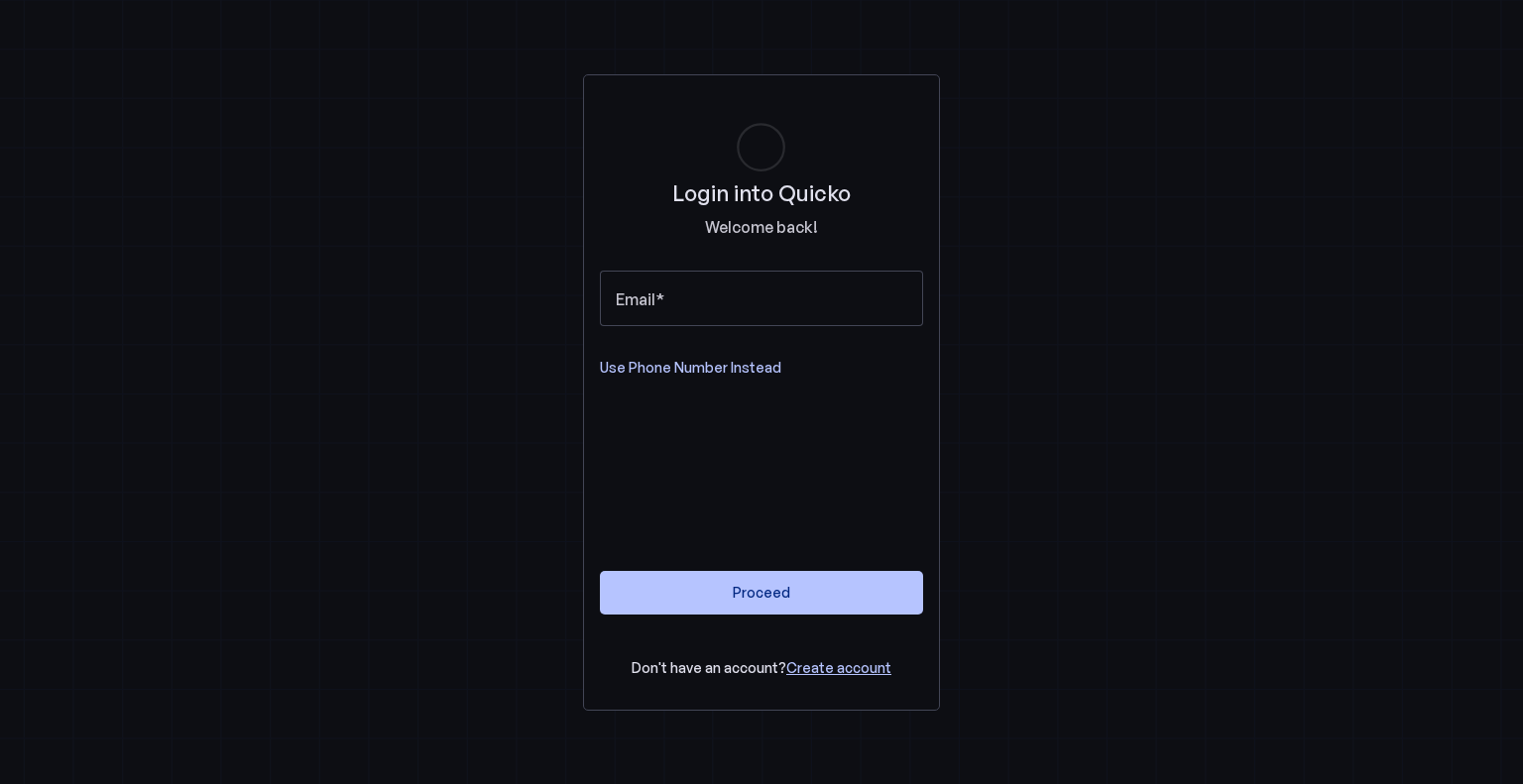 scroll, scrollTop: 0, scrollLeft: 0, axis: both 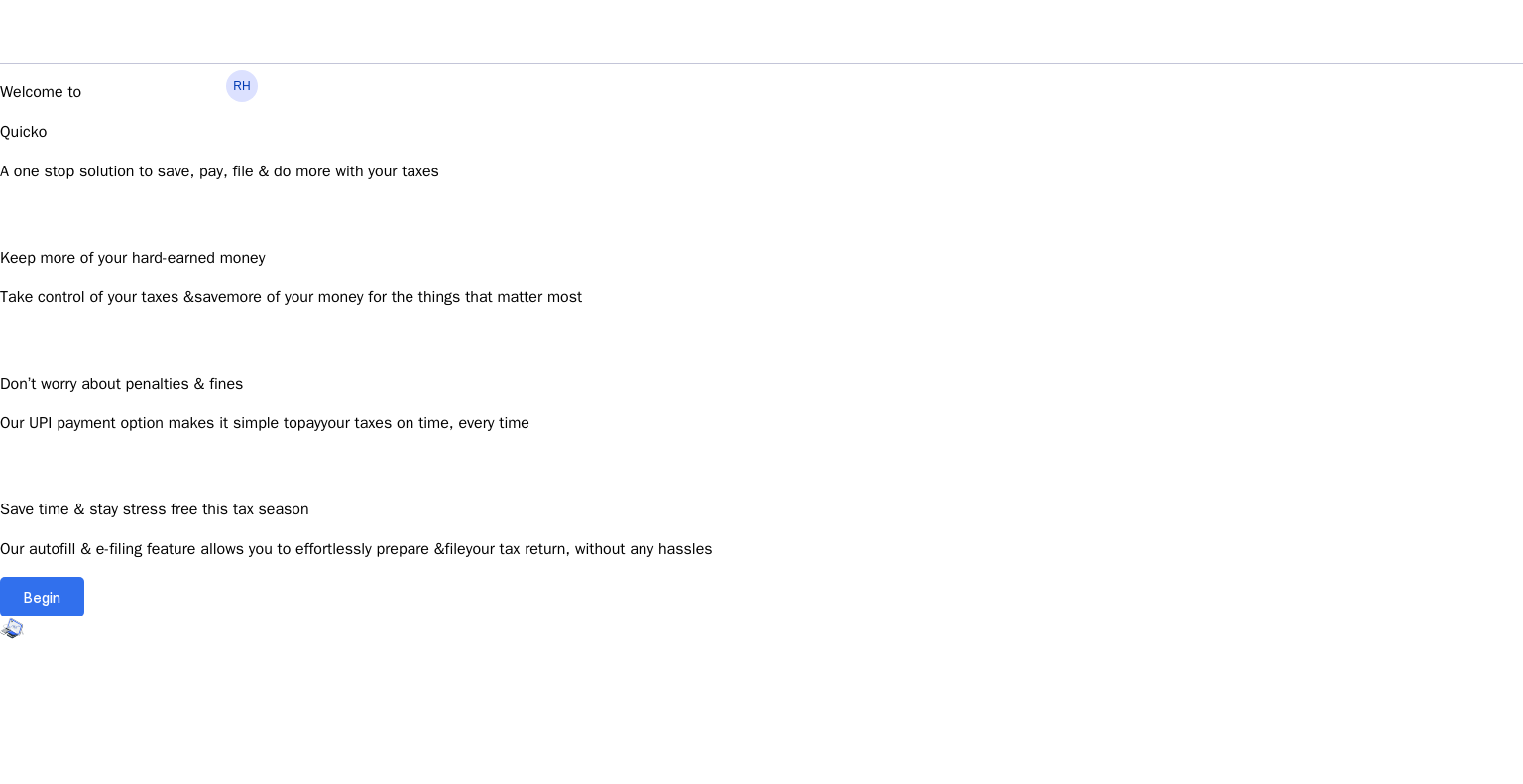 click on "Begin" at bounding box center [42, 597] 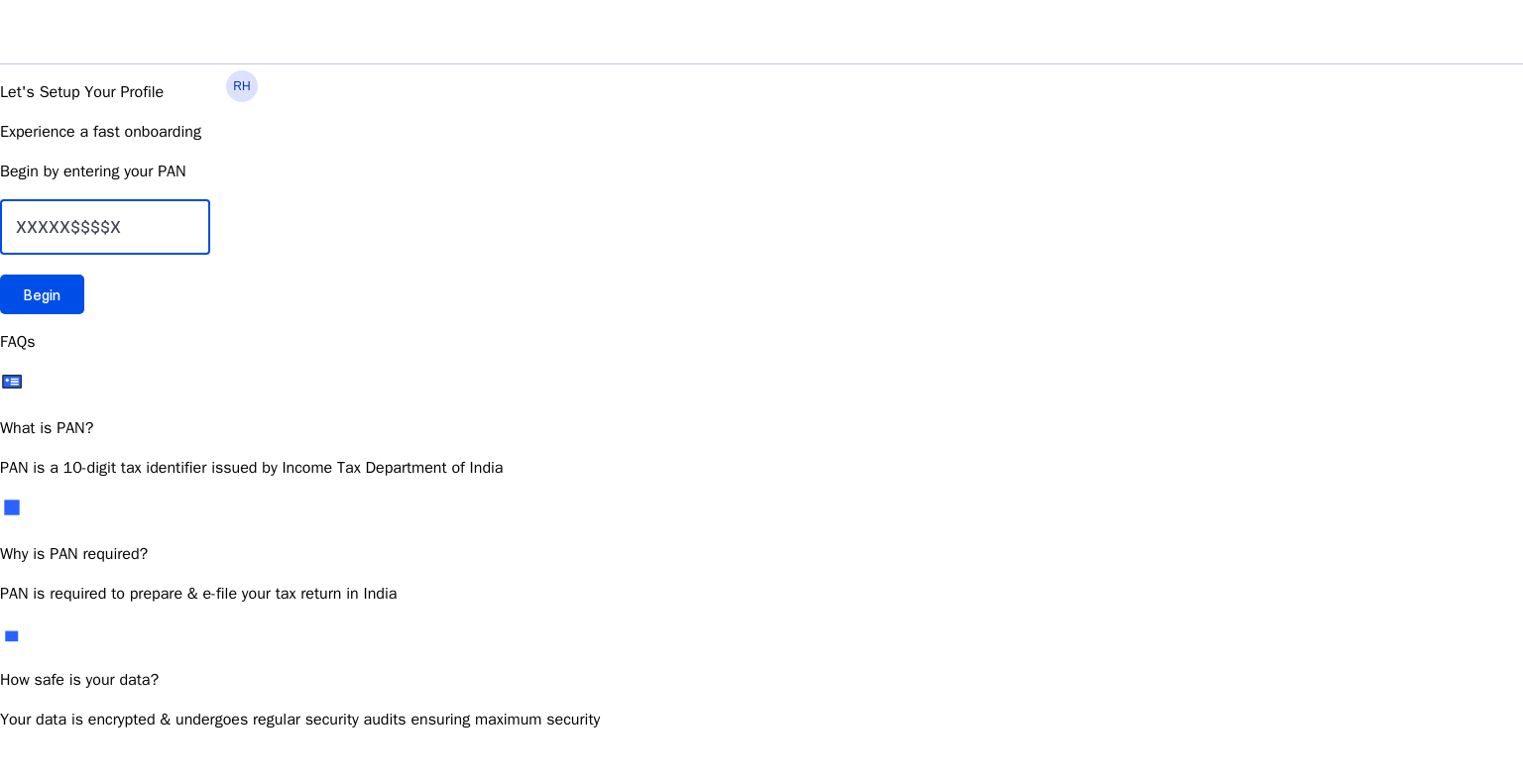 click at bounding box center [105, 227] 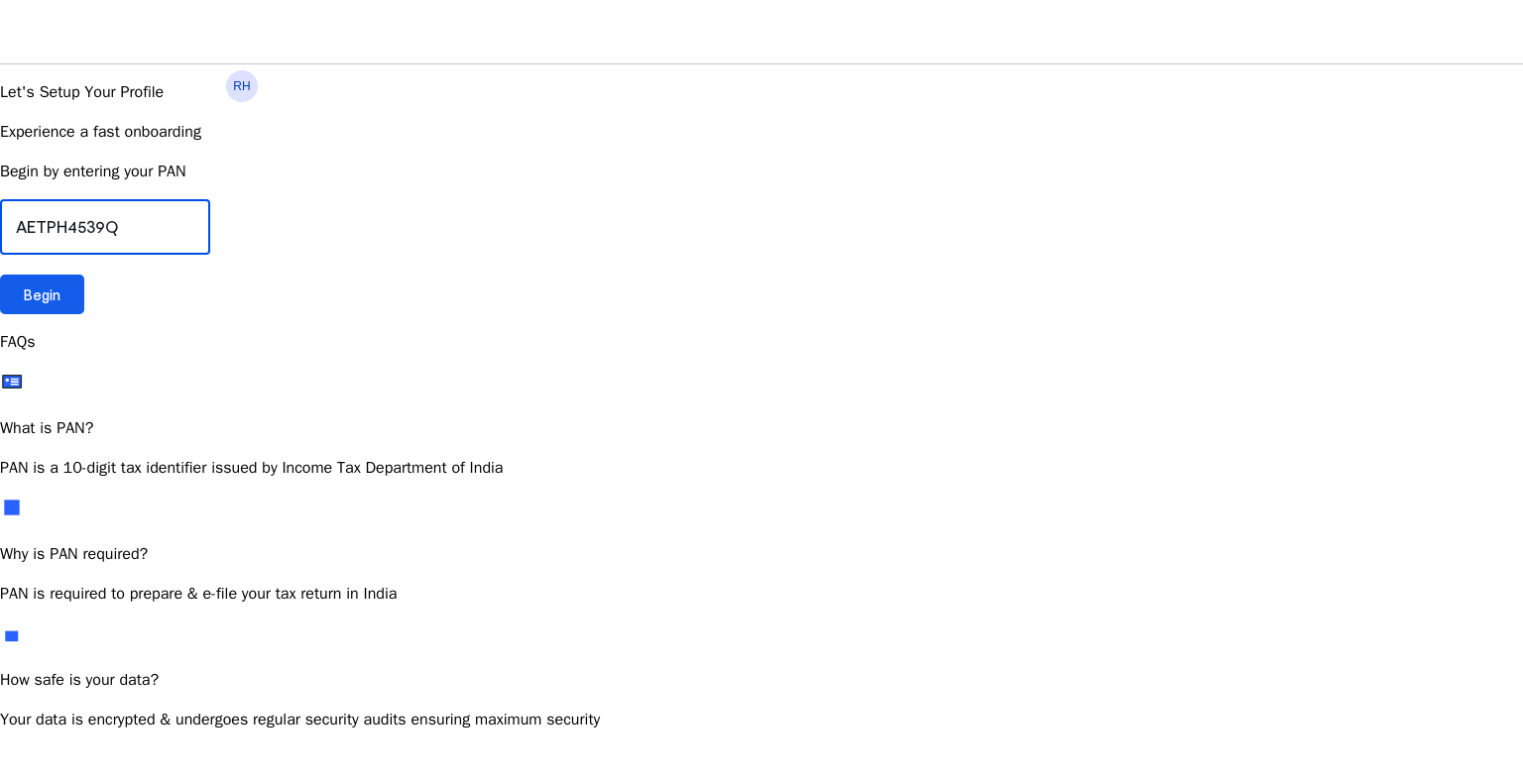 type on "AETPH4539Q" 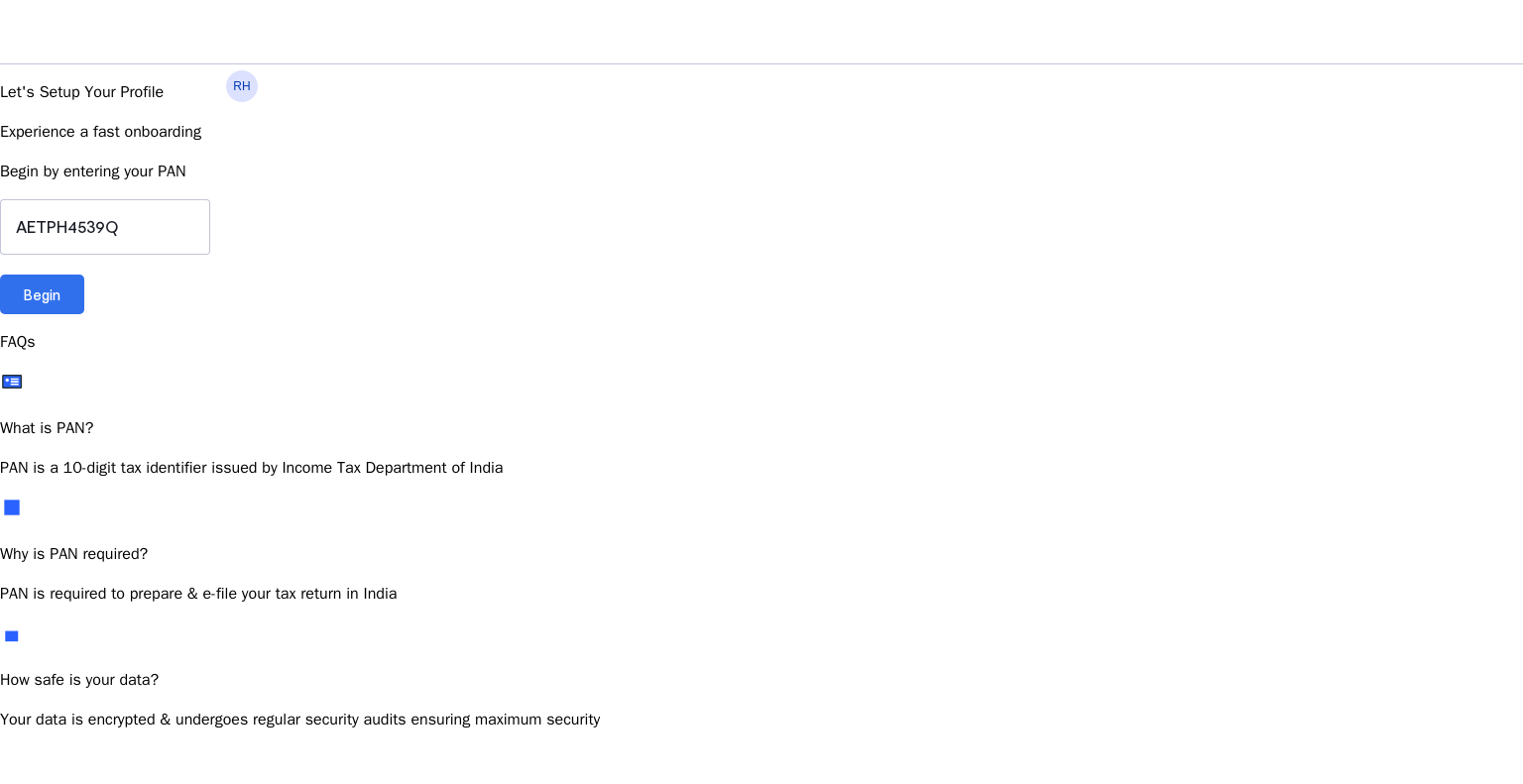 click at bounding box center [42, 294] 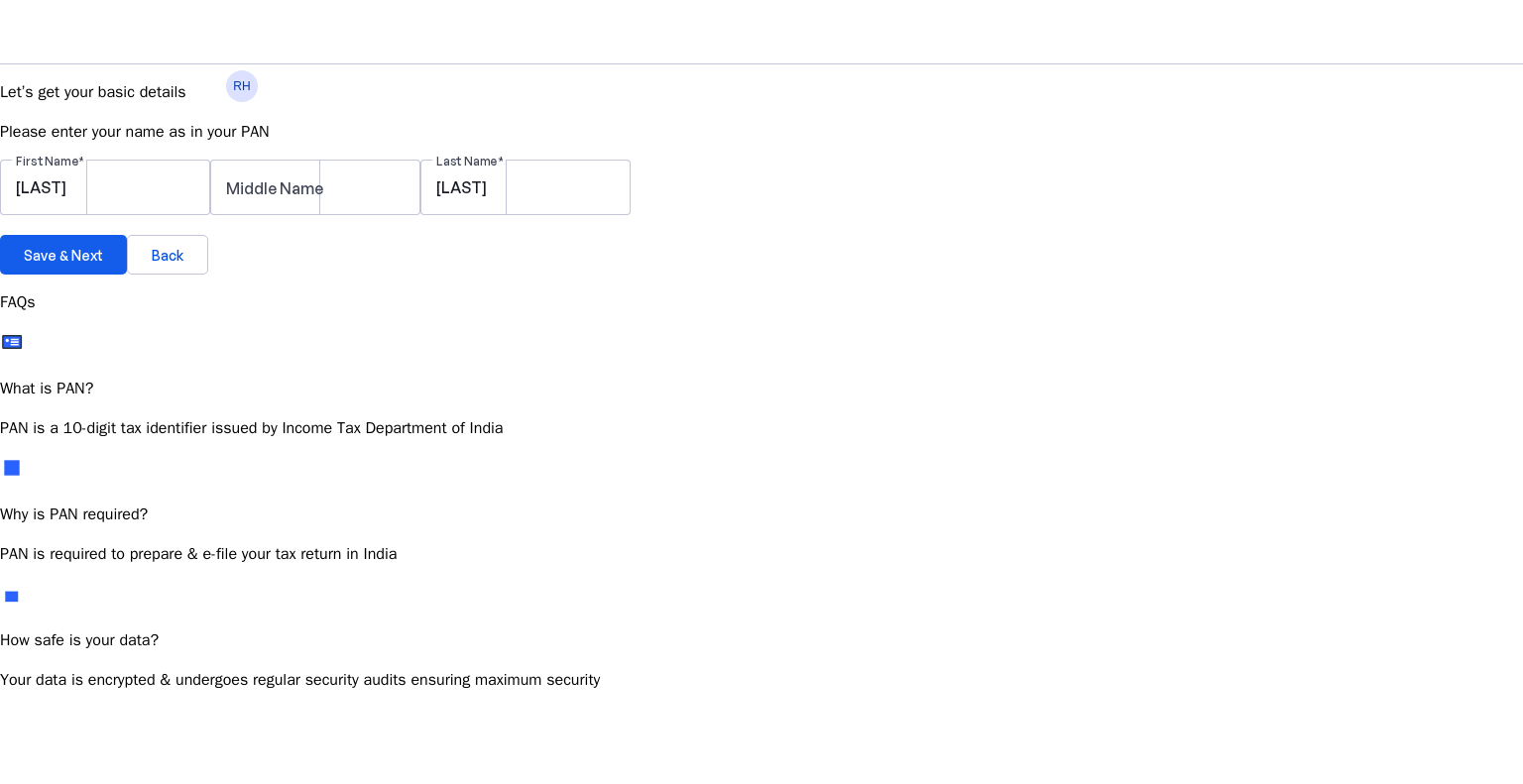 click on "Save & Next" at bounding box center (63, 255) 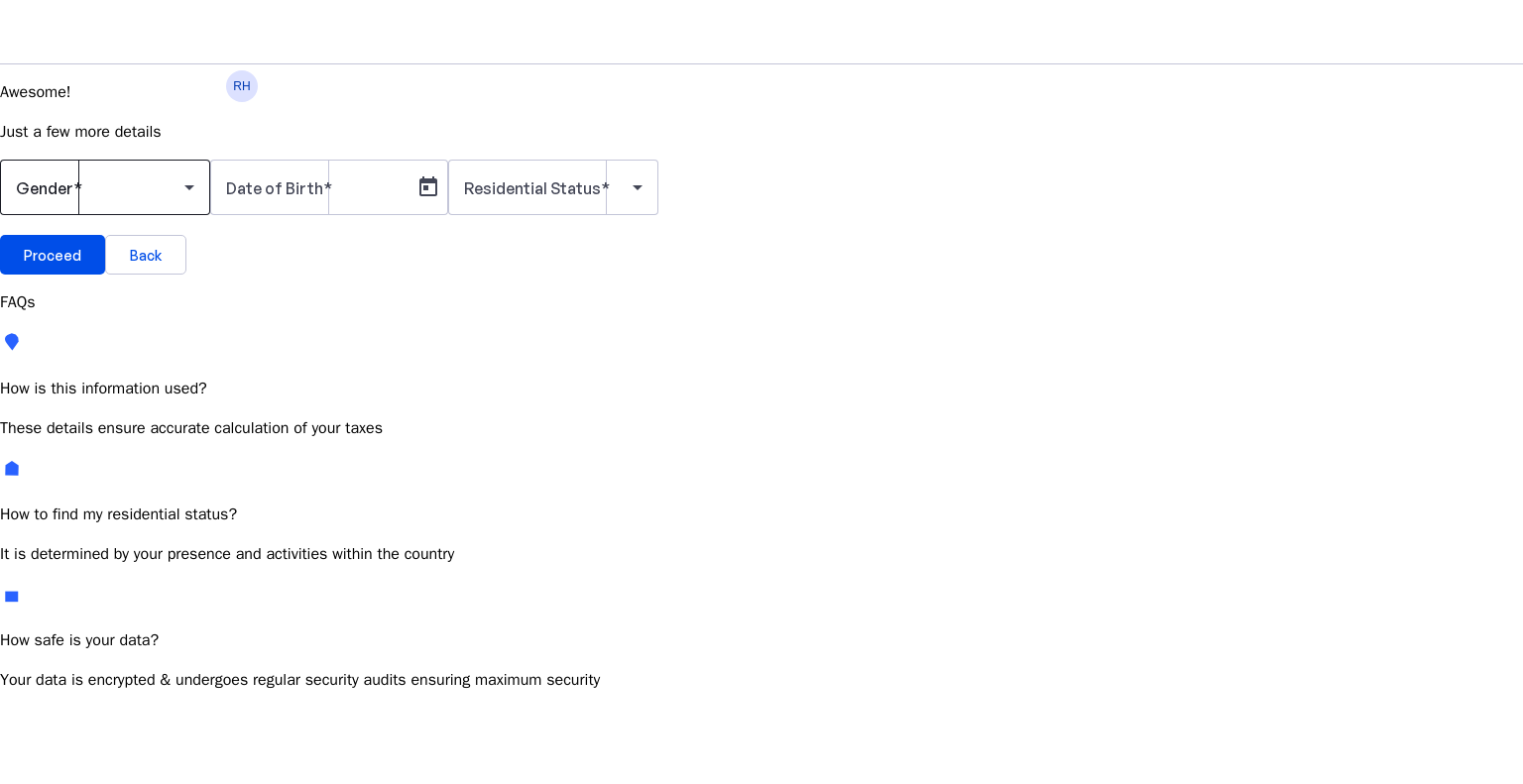 click at bounding box center [100, 187] 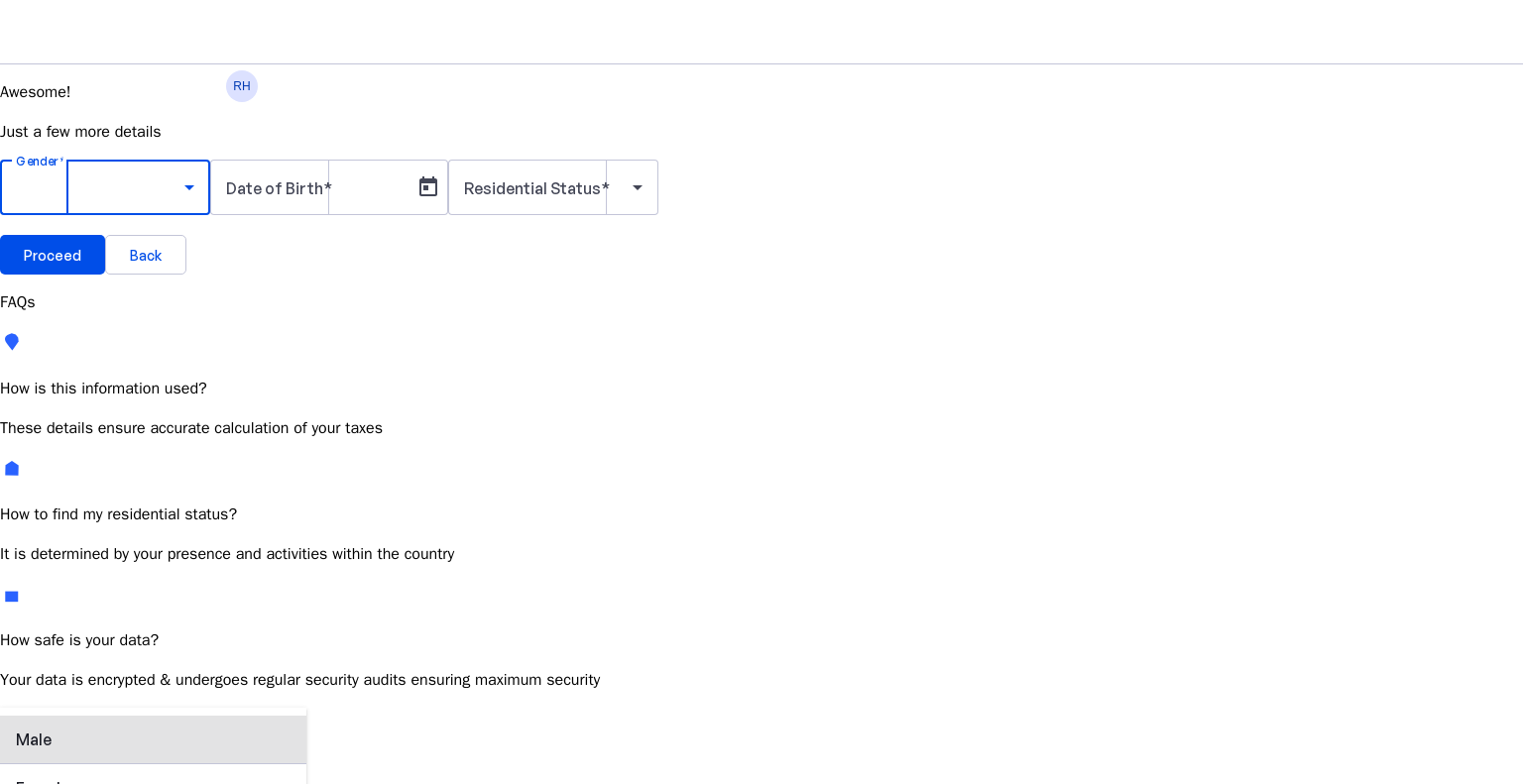 click on "Male" at bounding box center (153, 739) 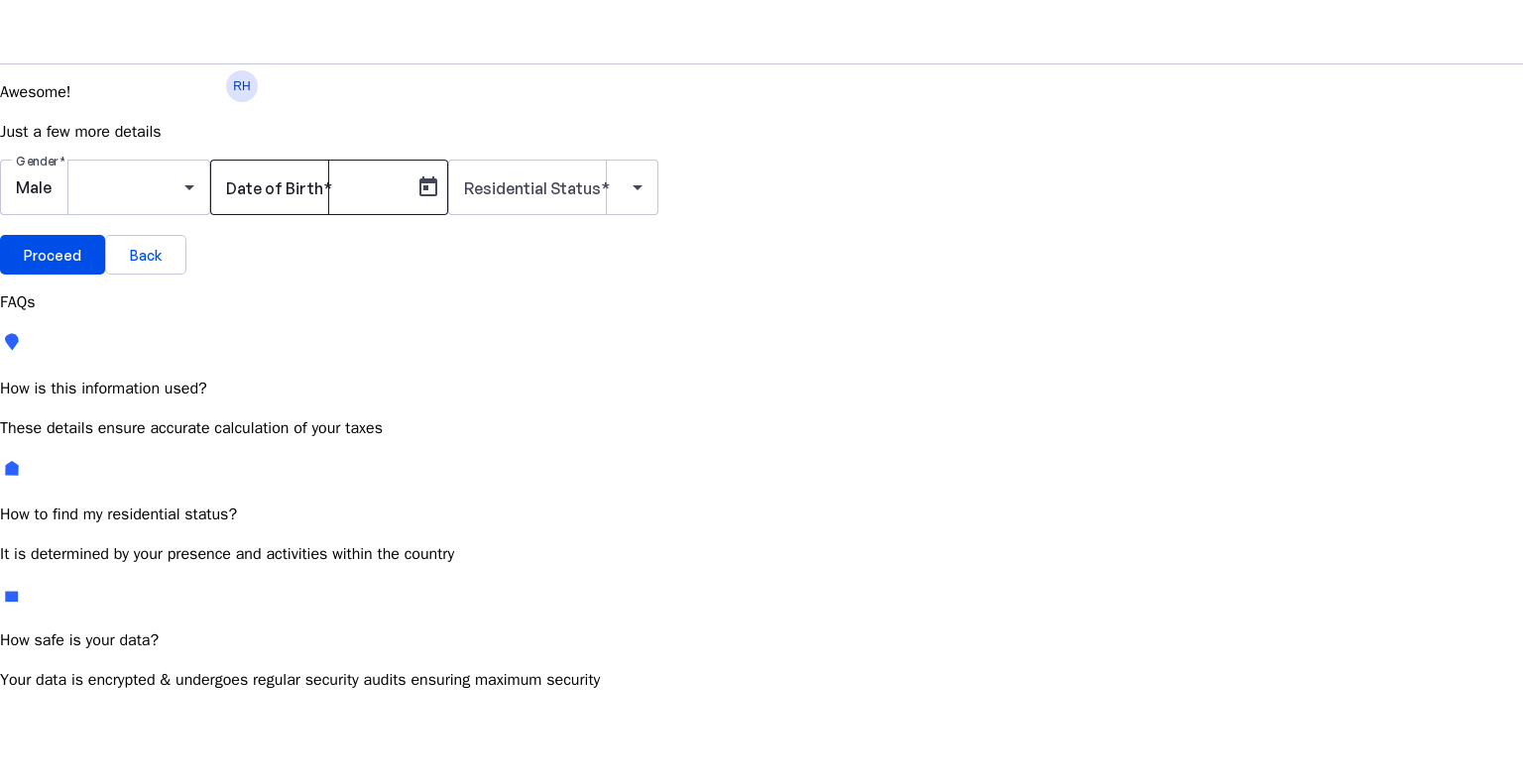 click on "Date of Birth" at bounding box center (275, 188) 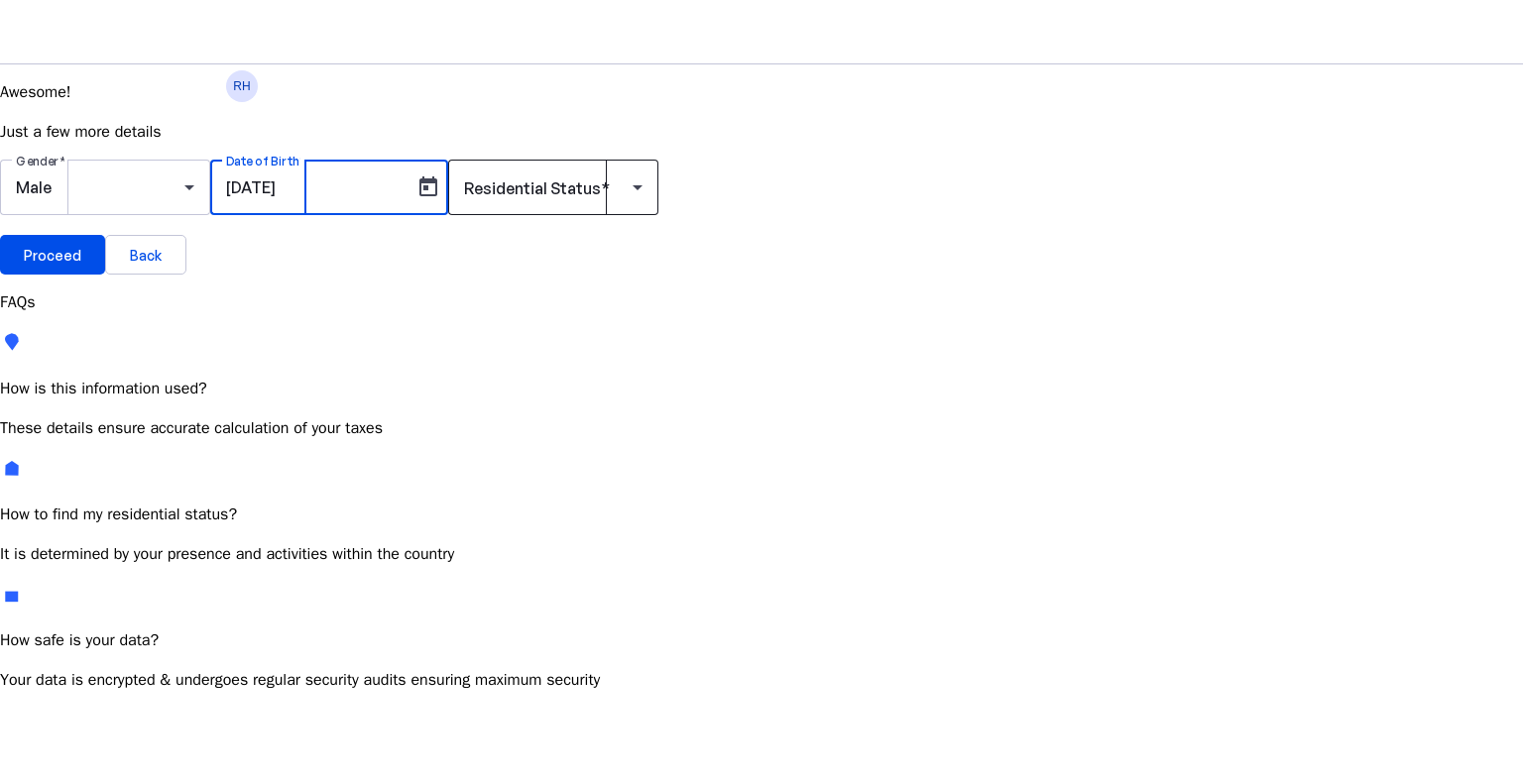 type on "[DATE]" 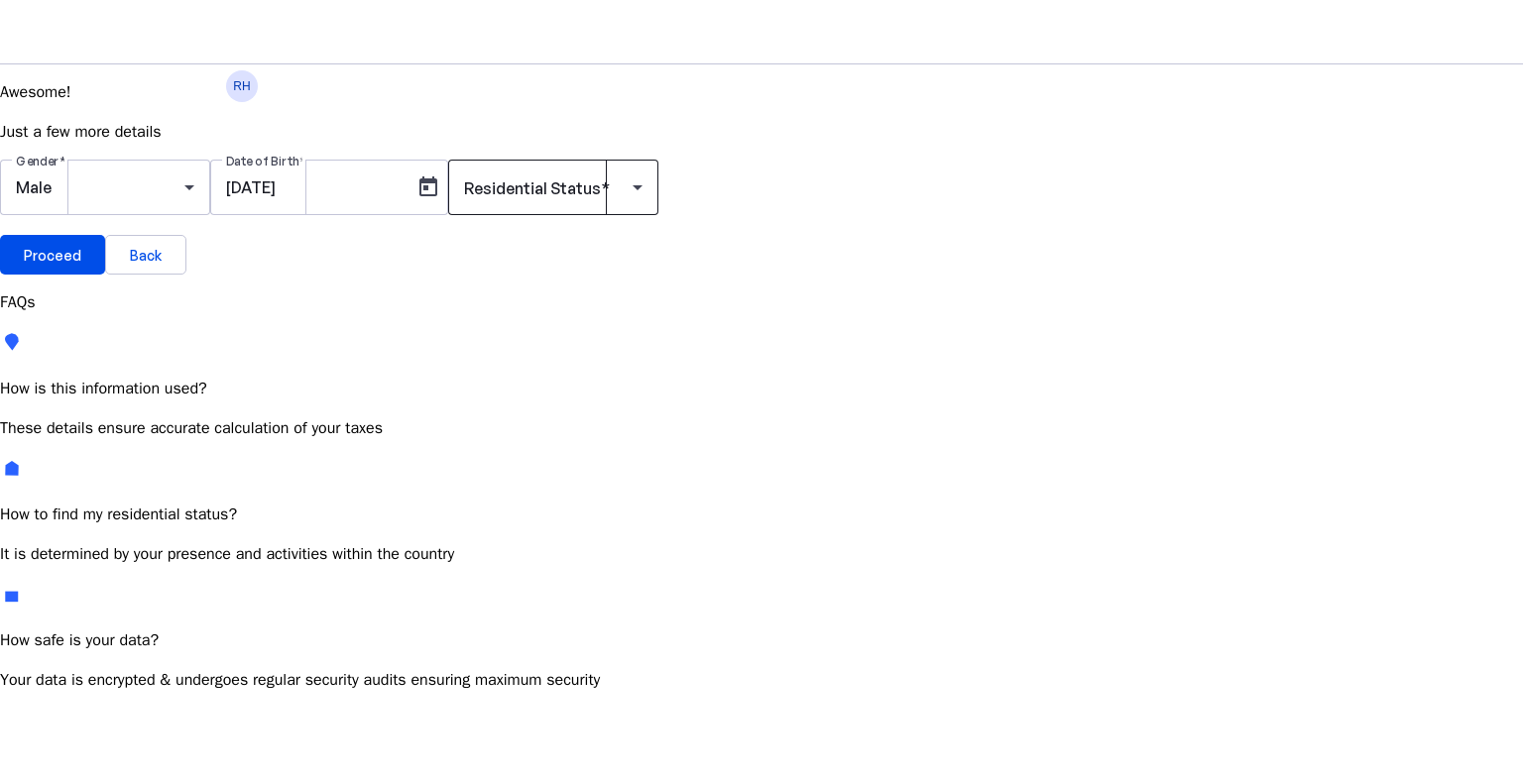 click at bounding box center (553, 187) 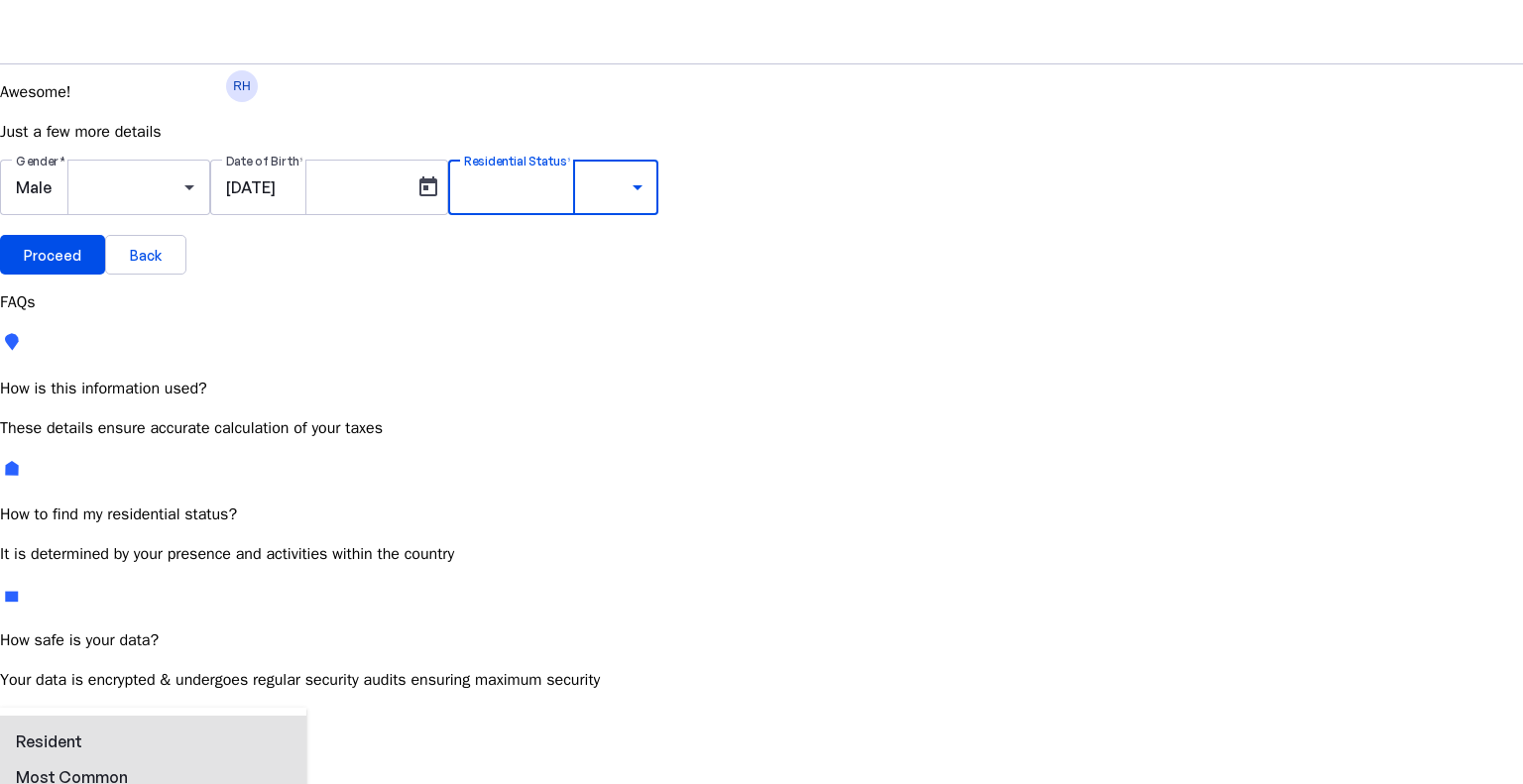 click on "Resident Most Common" at bounding box center [71, 759] 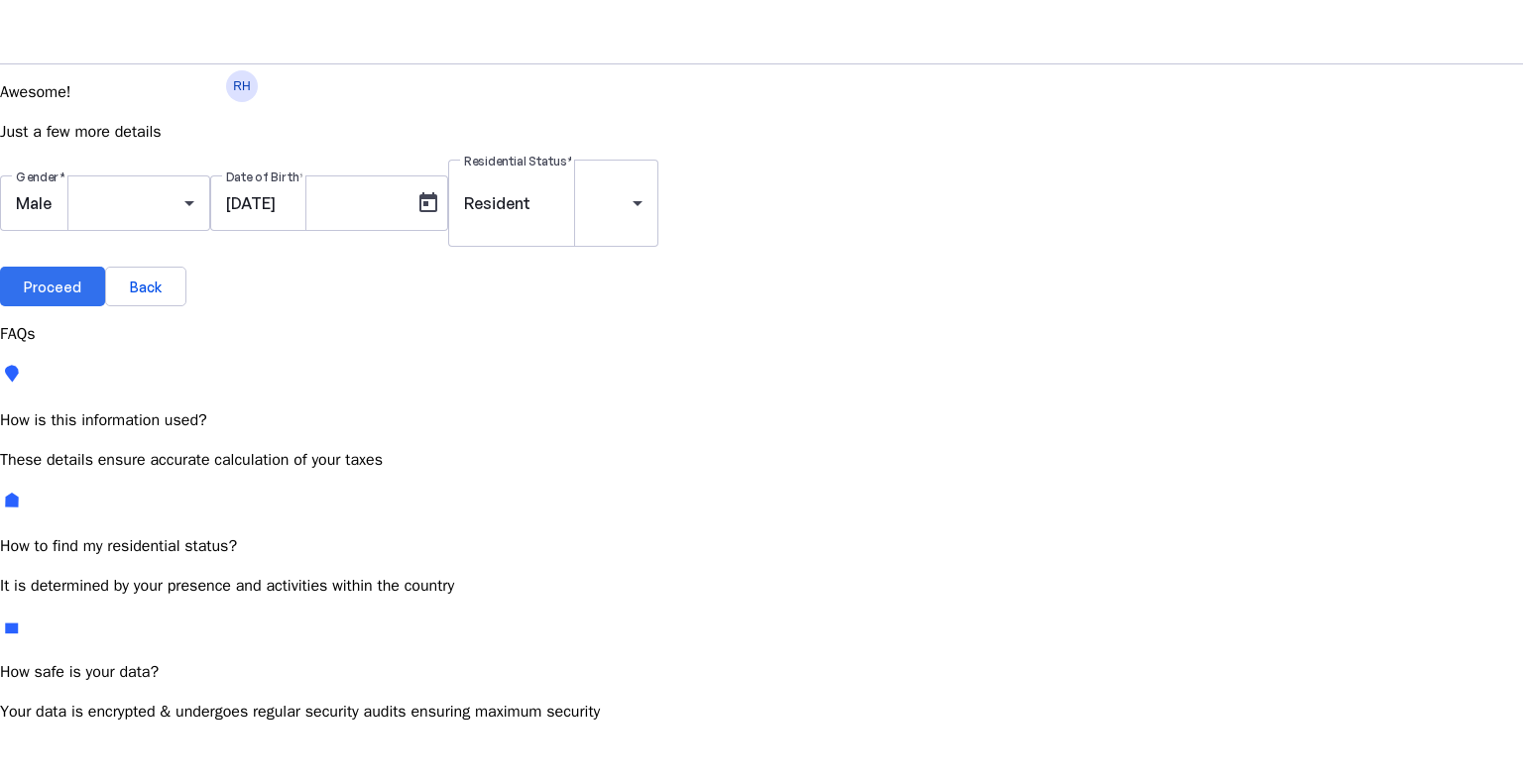 click on "Proceed" at bounding box center [53, 286] 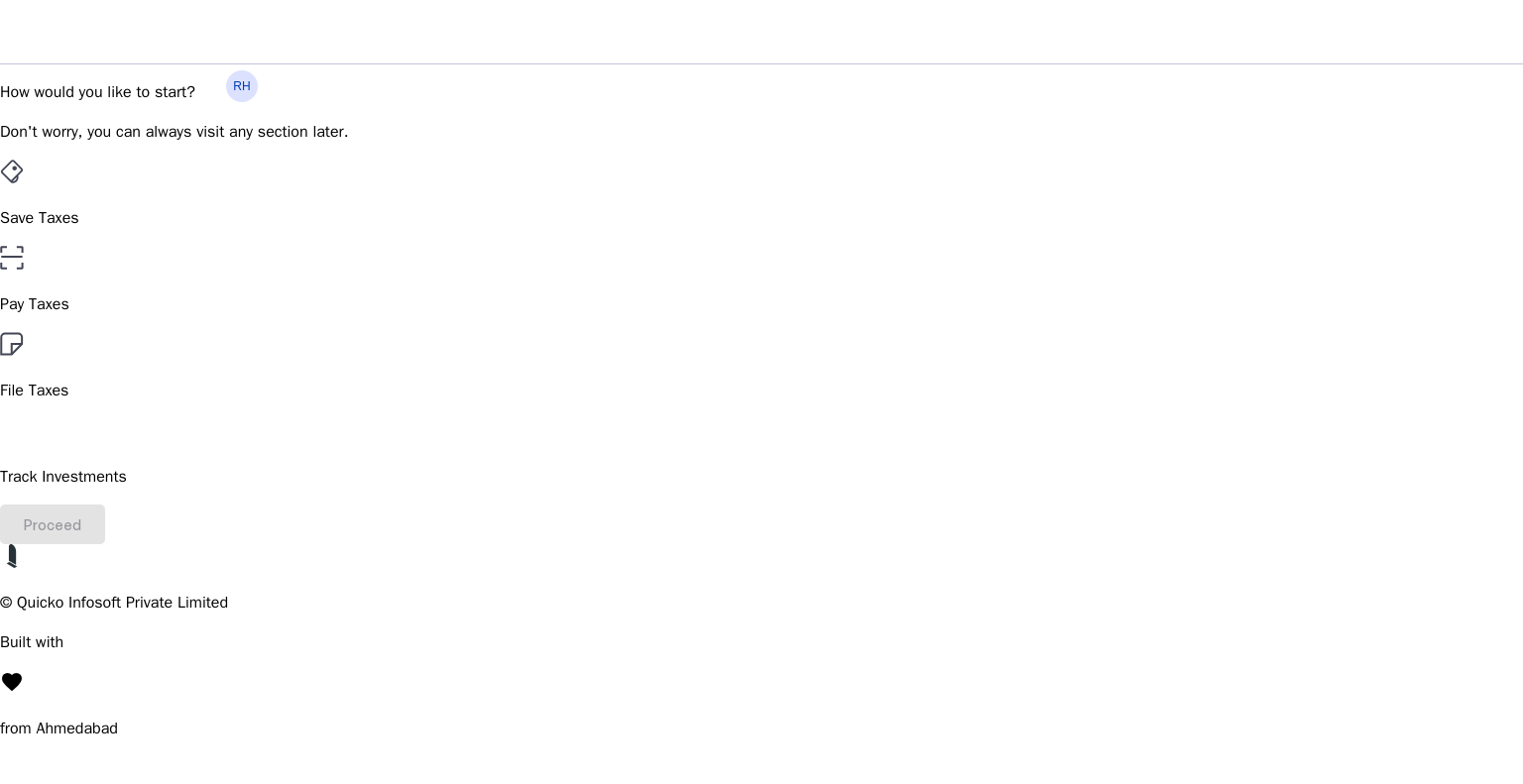 click on "File Taxes" at bounding box center [762, 218] 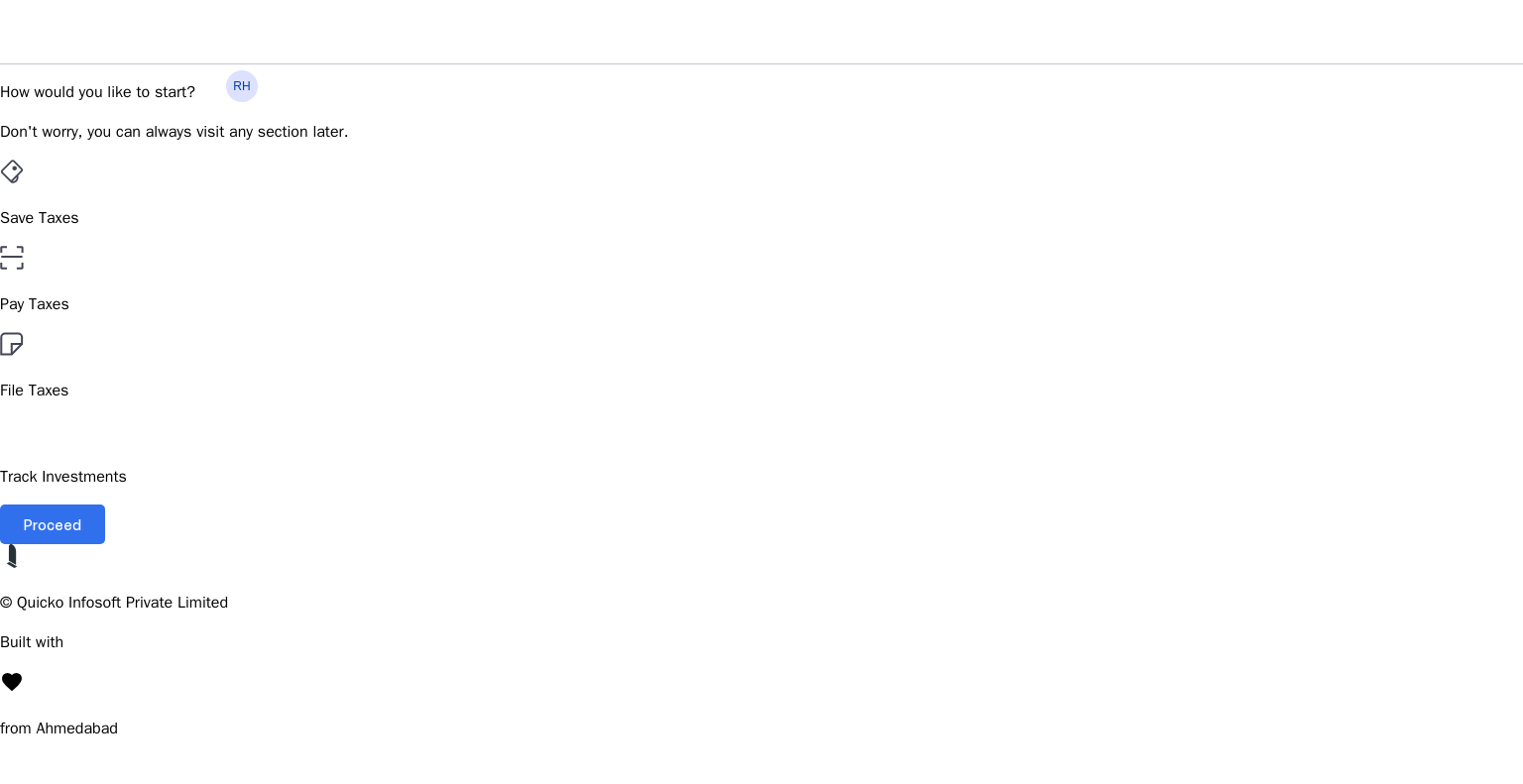 click at bounding box center [53, 524] 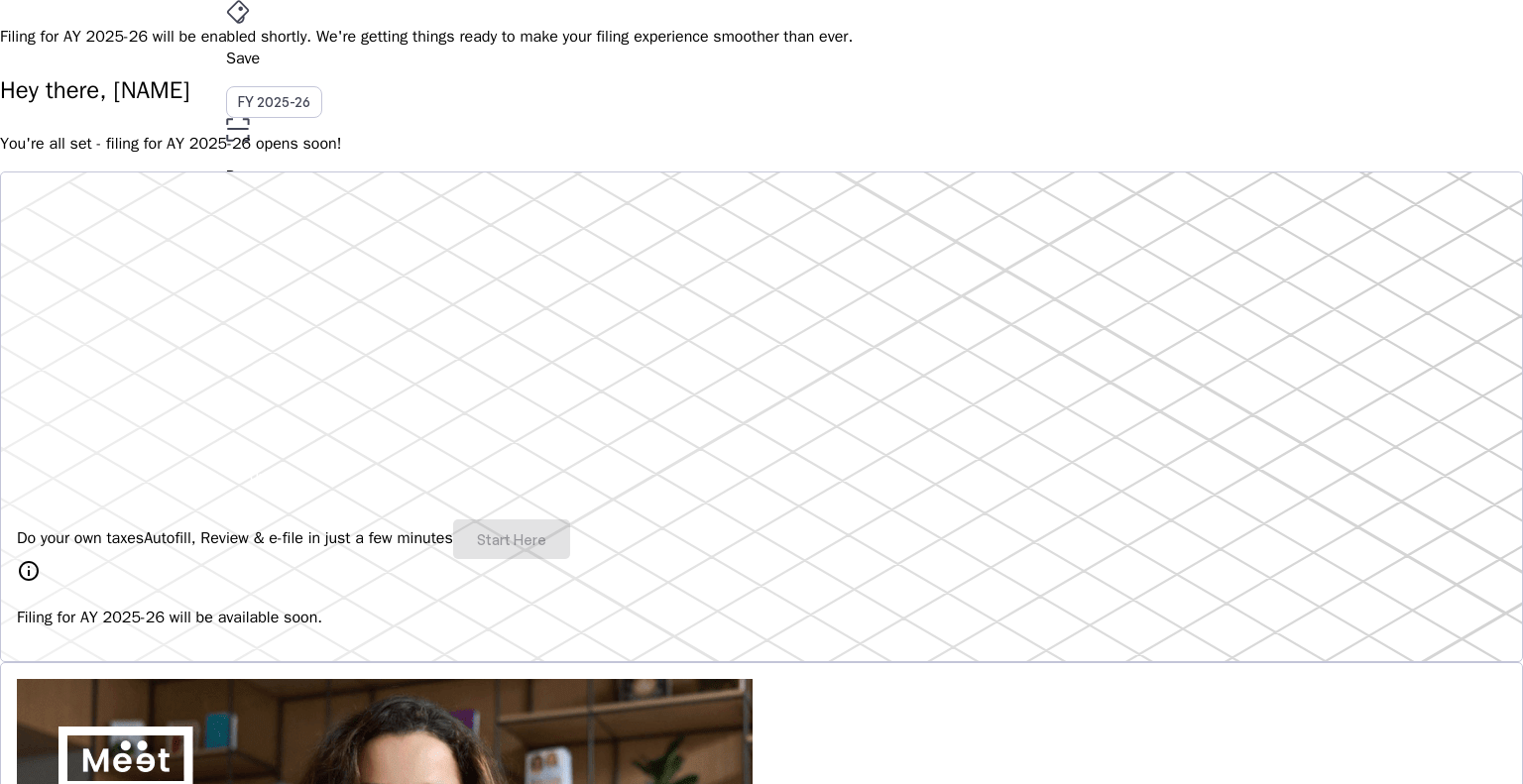 scroll, scrollTop: 87, scrollLeft: 0, axis: vertical 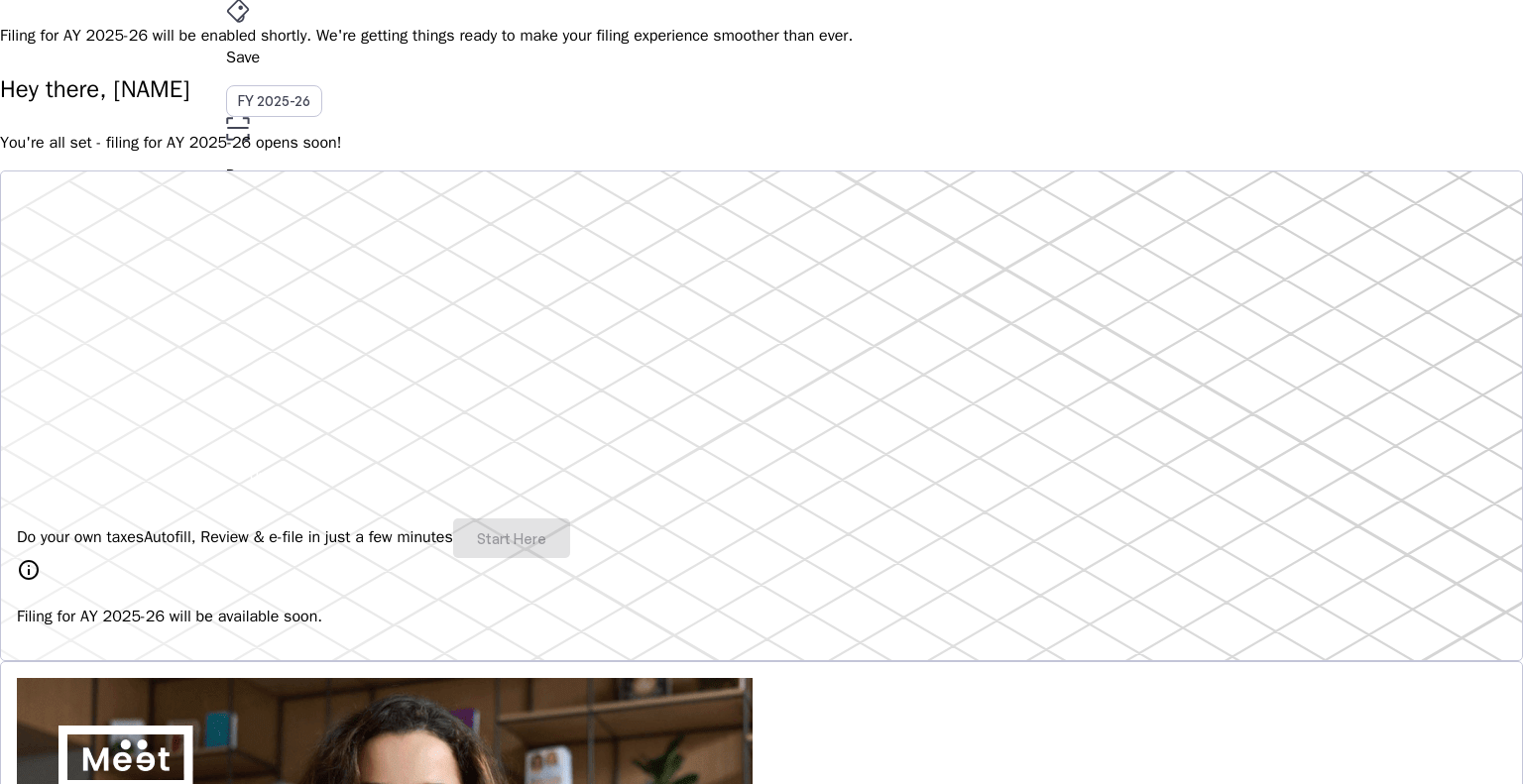 click on "Do your own taxes   Autofill, Review & e-file in just a few minutes   Start Here" at bounding box center [762, 538] 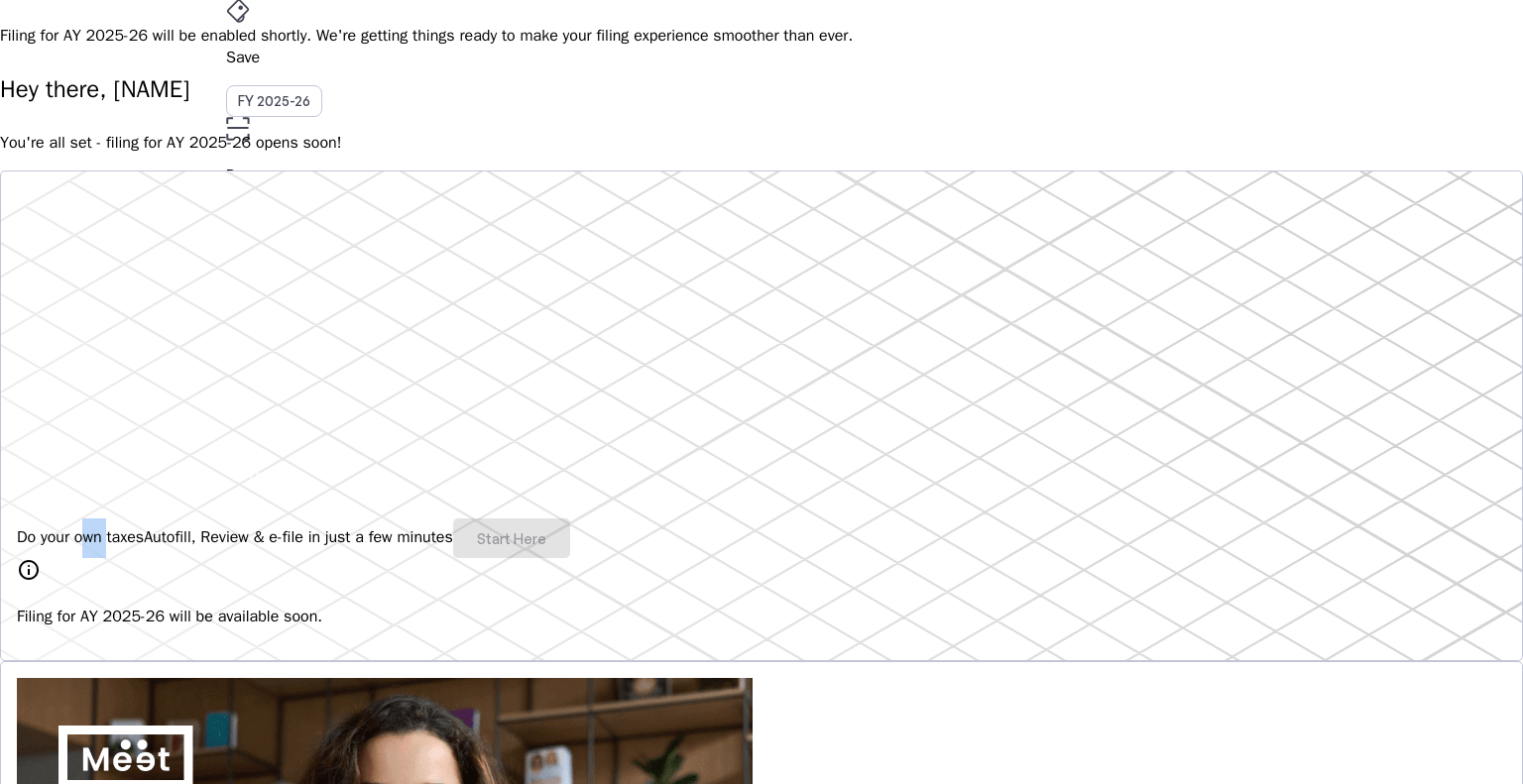 click on "Do your own taxes   Autofill, Review & e-file in just a few minutes   Start Here" at bounding box center (762, 538) 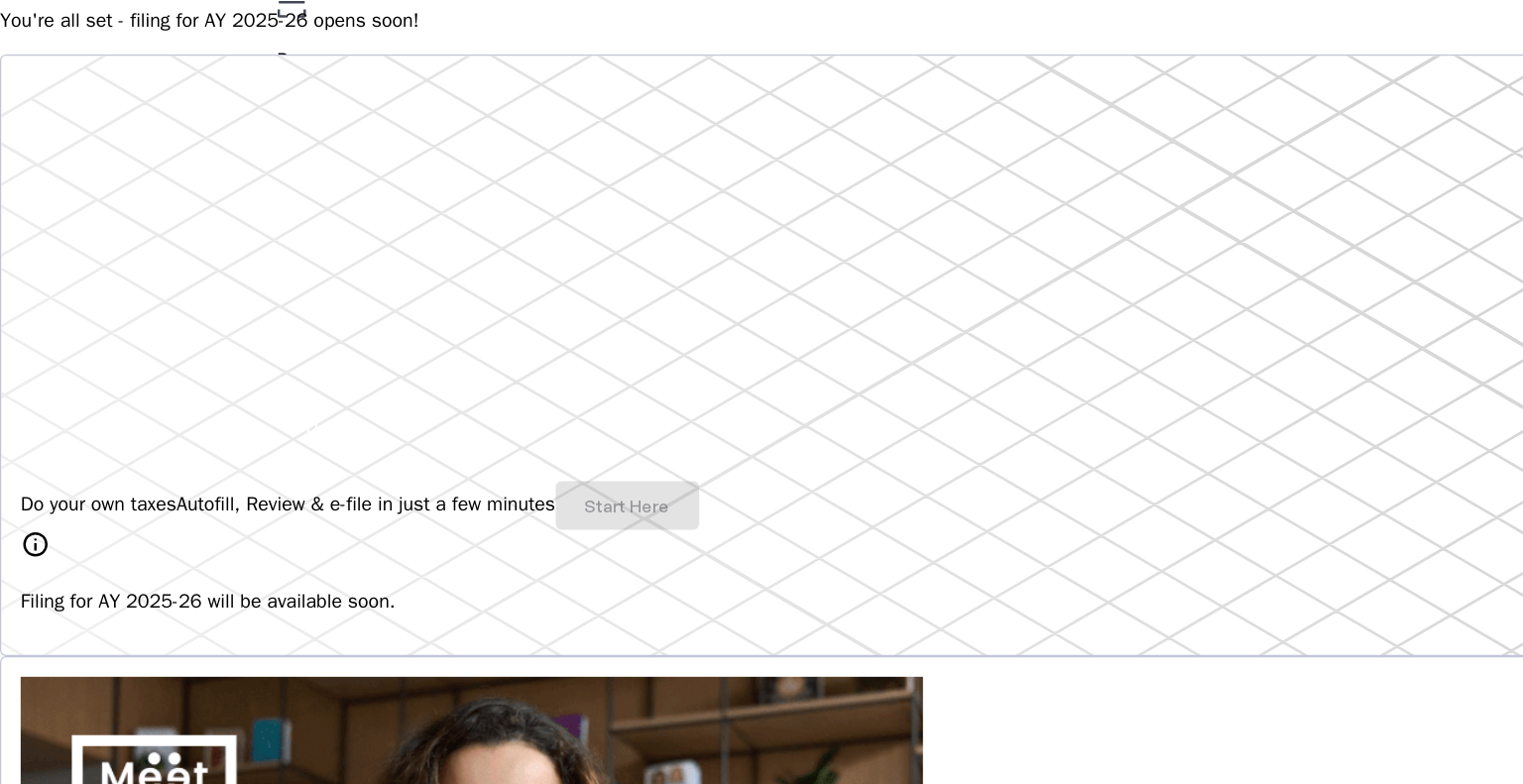 click on "Do your own taxes   Autofill, Review & e-file in just a few minutes   Start Here" at bounding box center [762, 538] 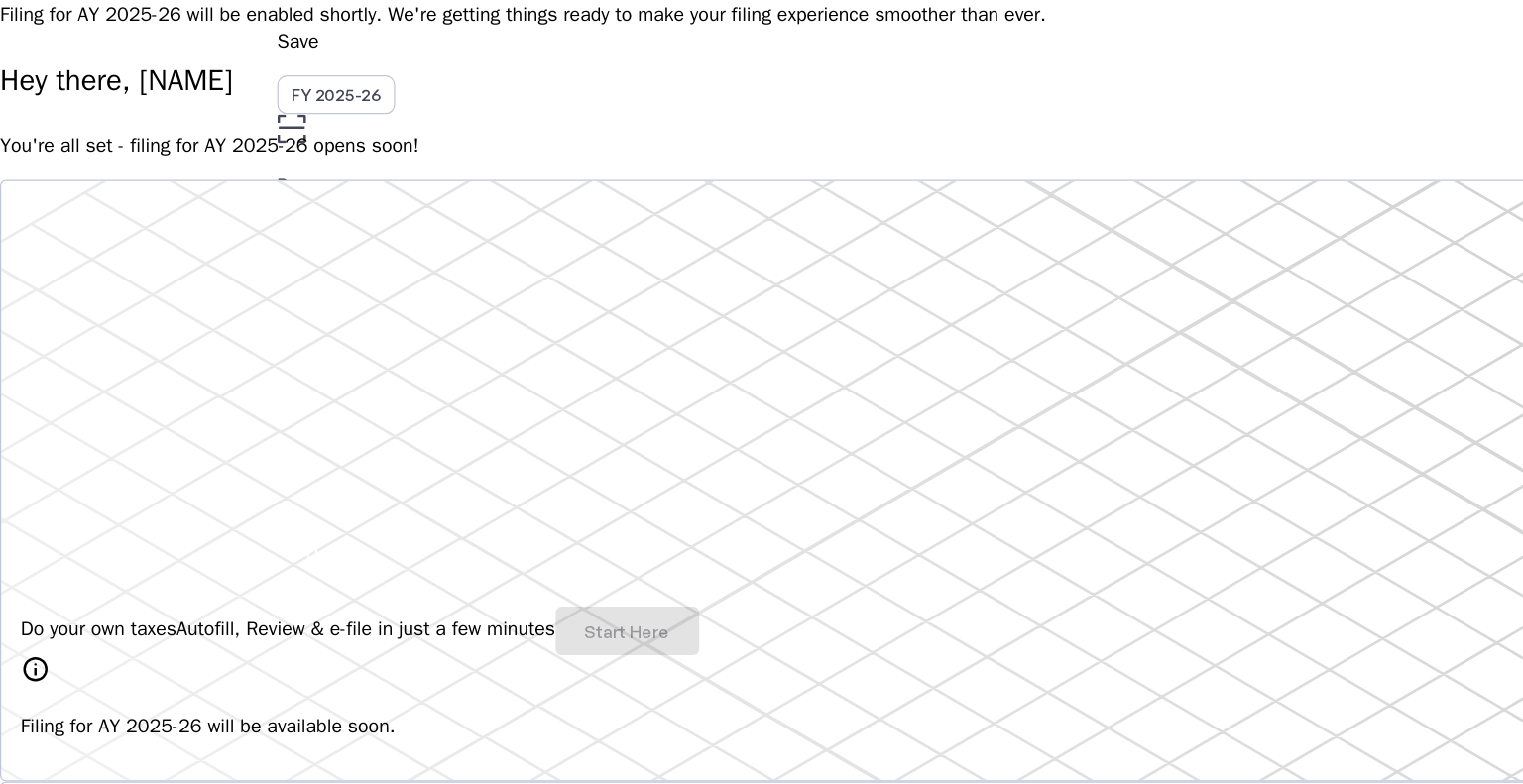 scroll, scrollTop: 0, scrollLeft: 0, axis: both 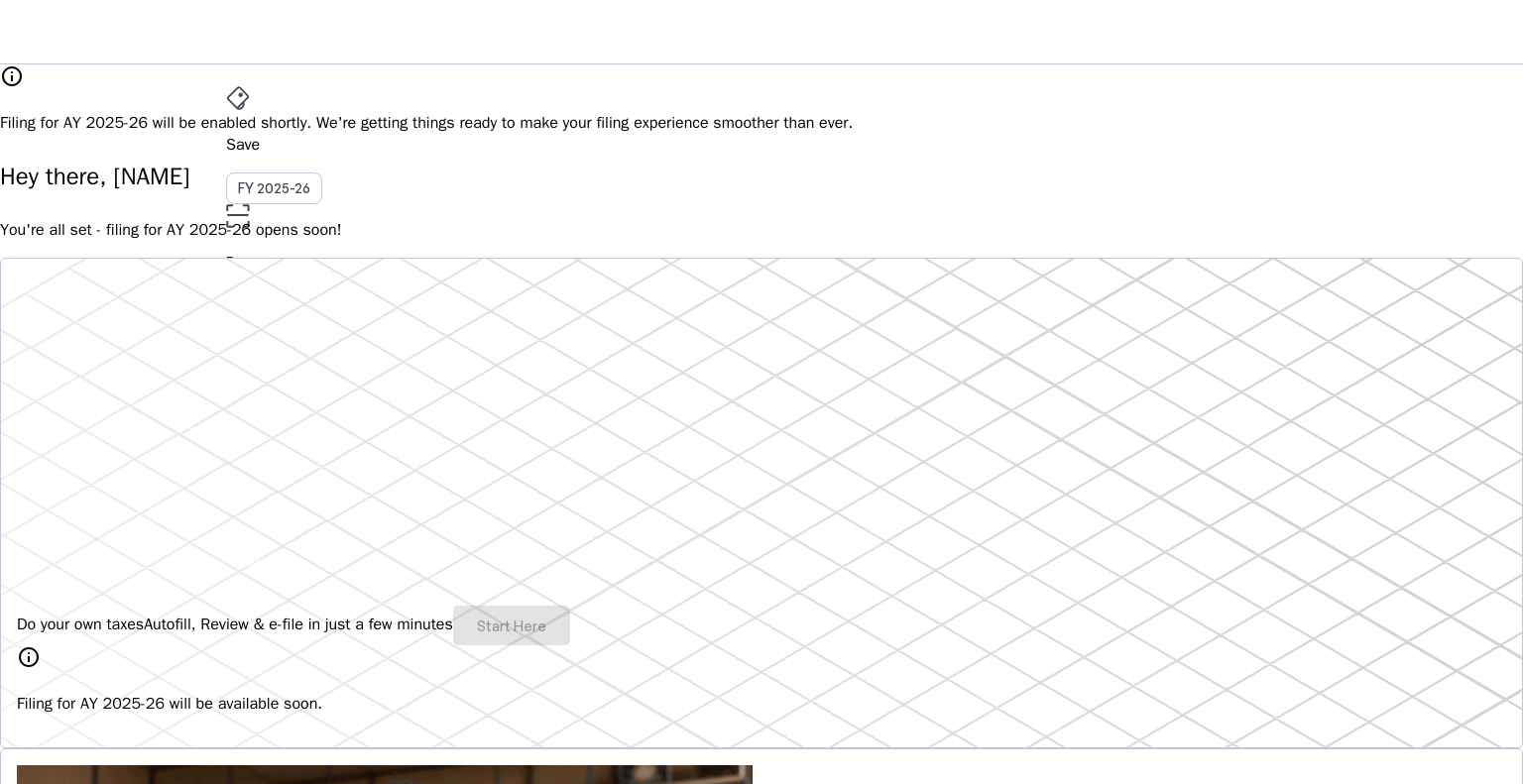 click on "File" at bounding box center (762, 349) 